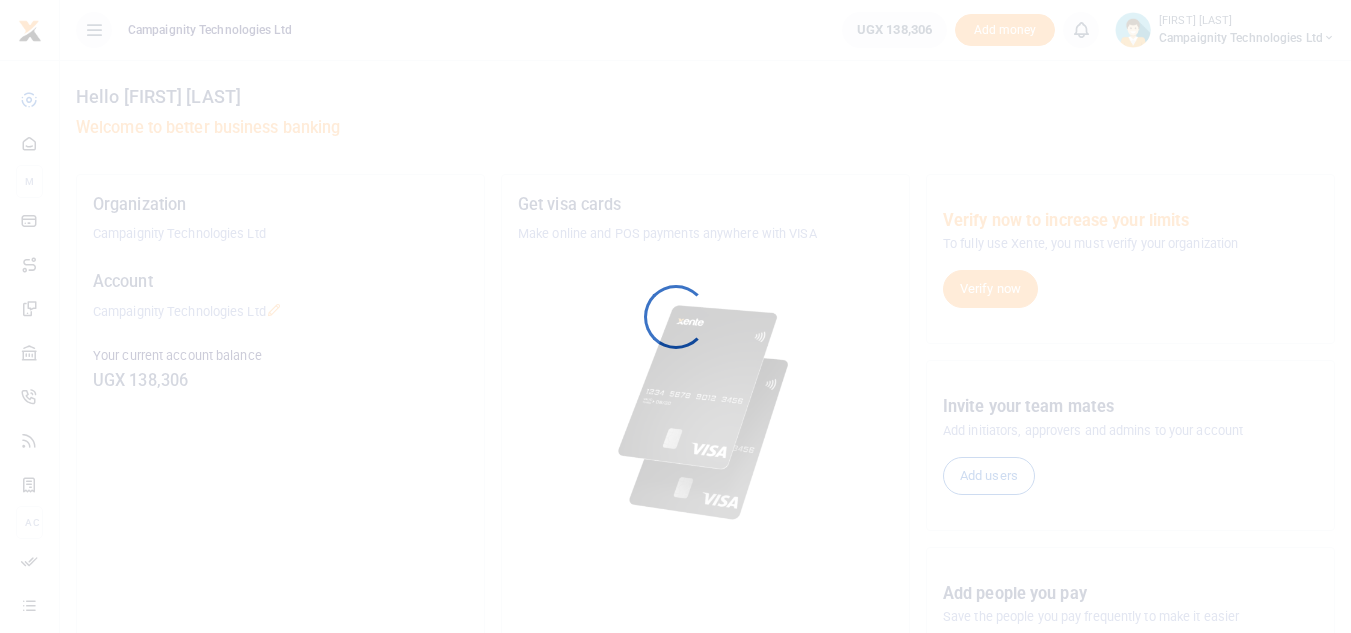 scroll, scrollTop: 0, scrollLeft: 0, axis: both 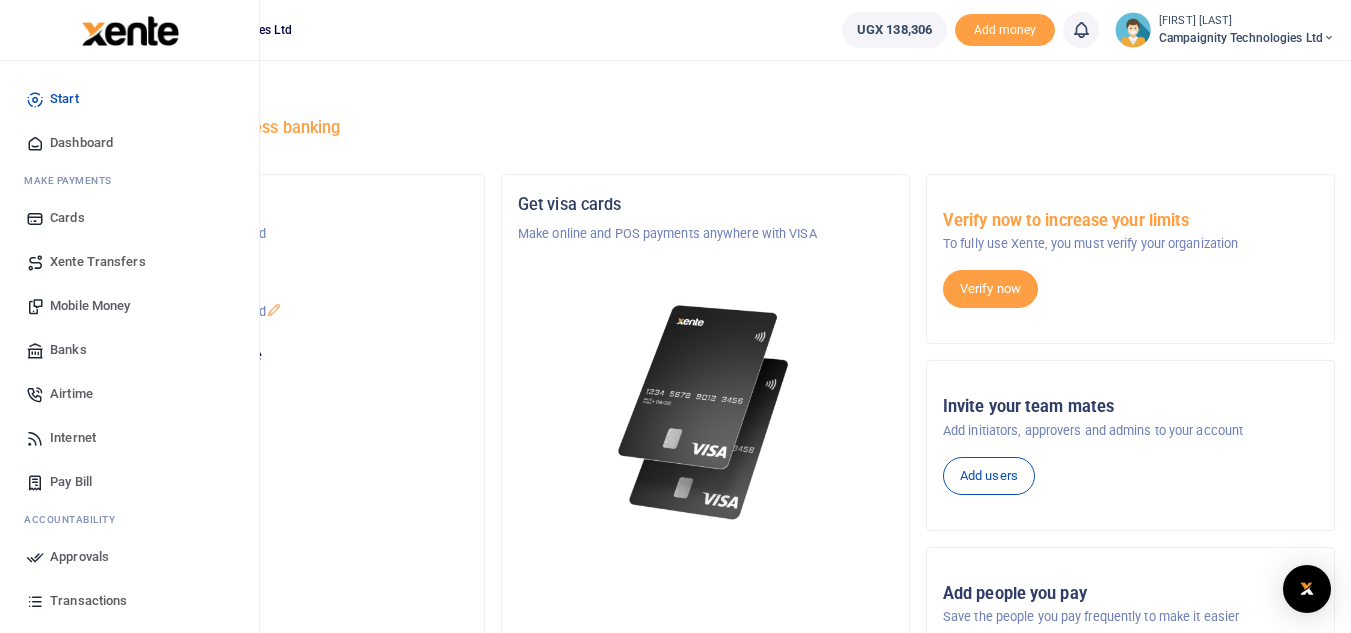 click on "Mobile Money" at bounding box center (90, 306) 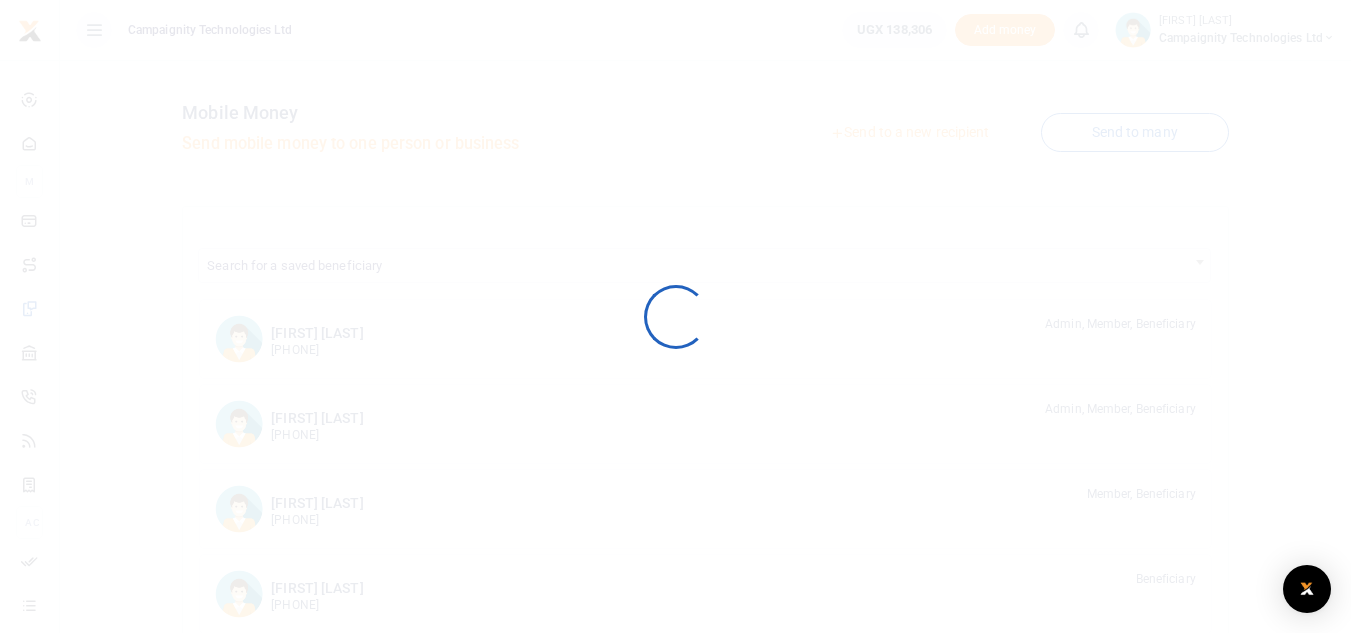 scroll, scrollTop: 0, scrollLeft: 0, axis: both 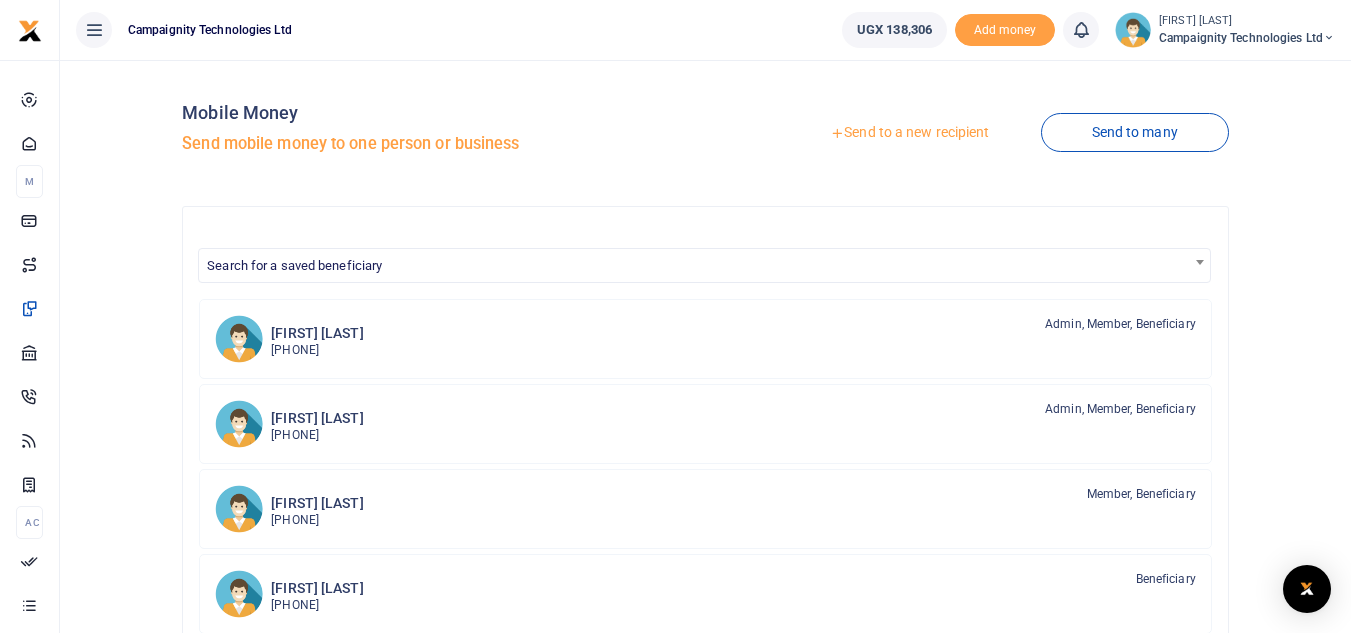 click on "Send to a new recipient" at bounding box center (909, 133) 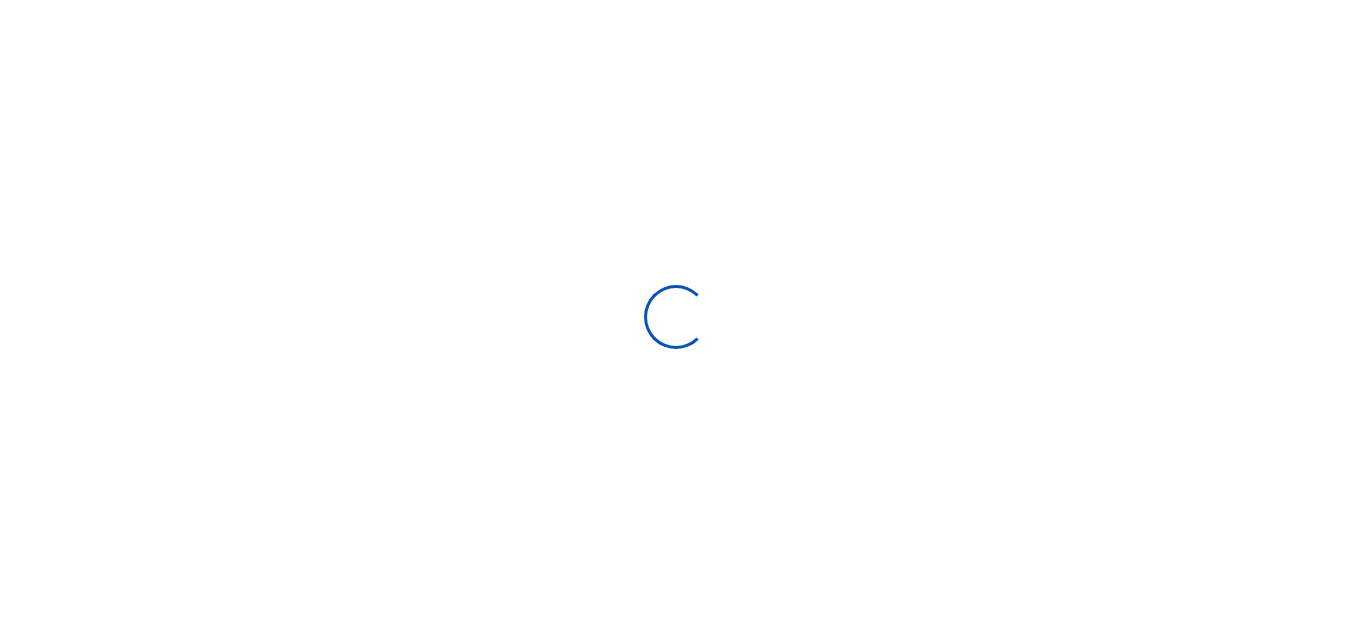 scroll, scrollTop: 0, scrollLeft: 0, axis: both 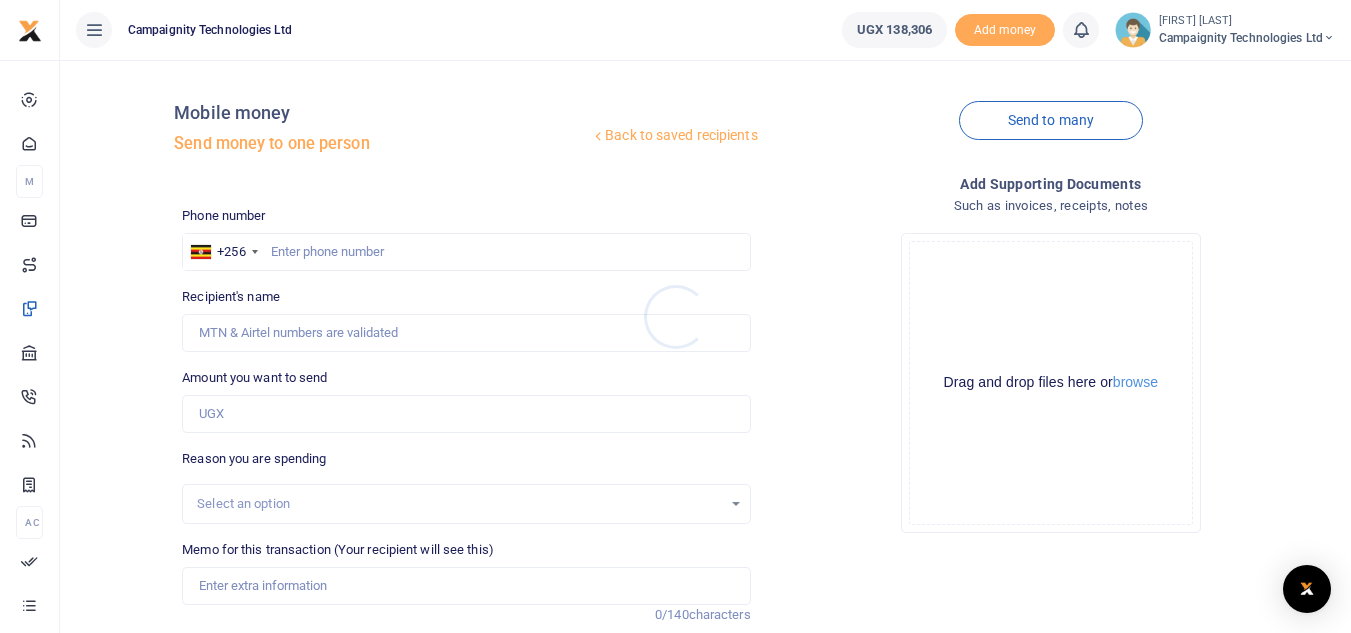 click at bounding box center (675, 316) 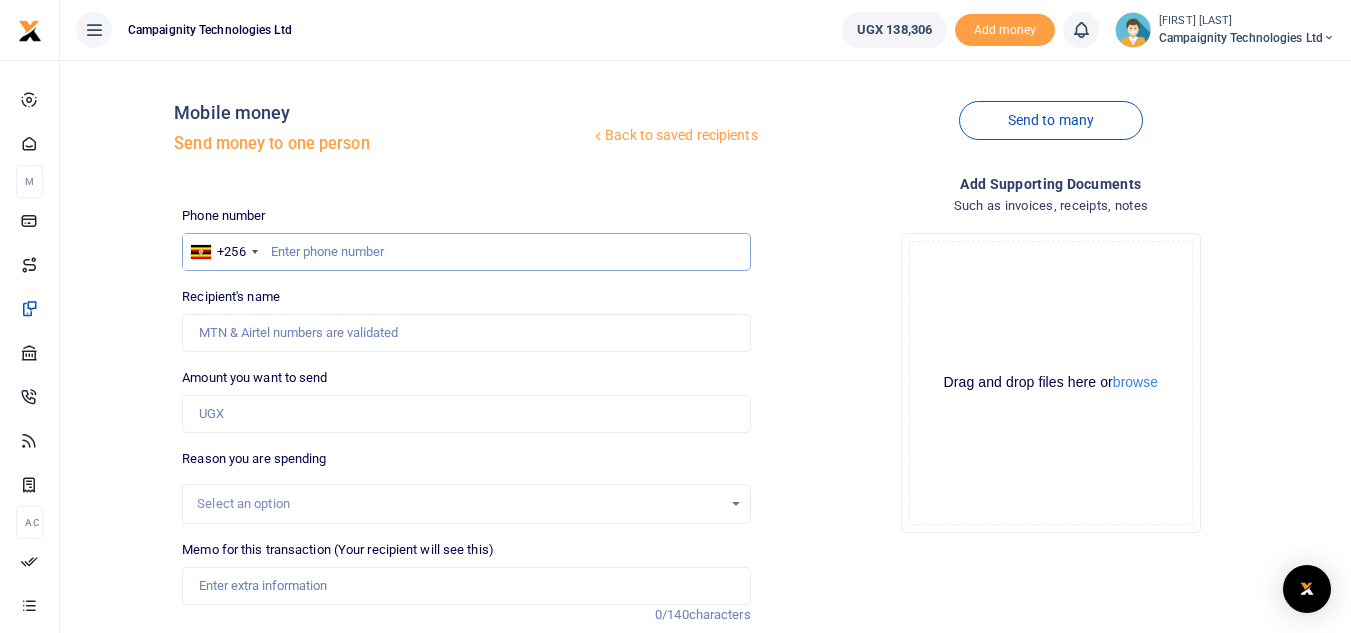 click at bounding box center (466, 252) 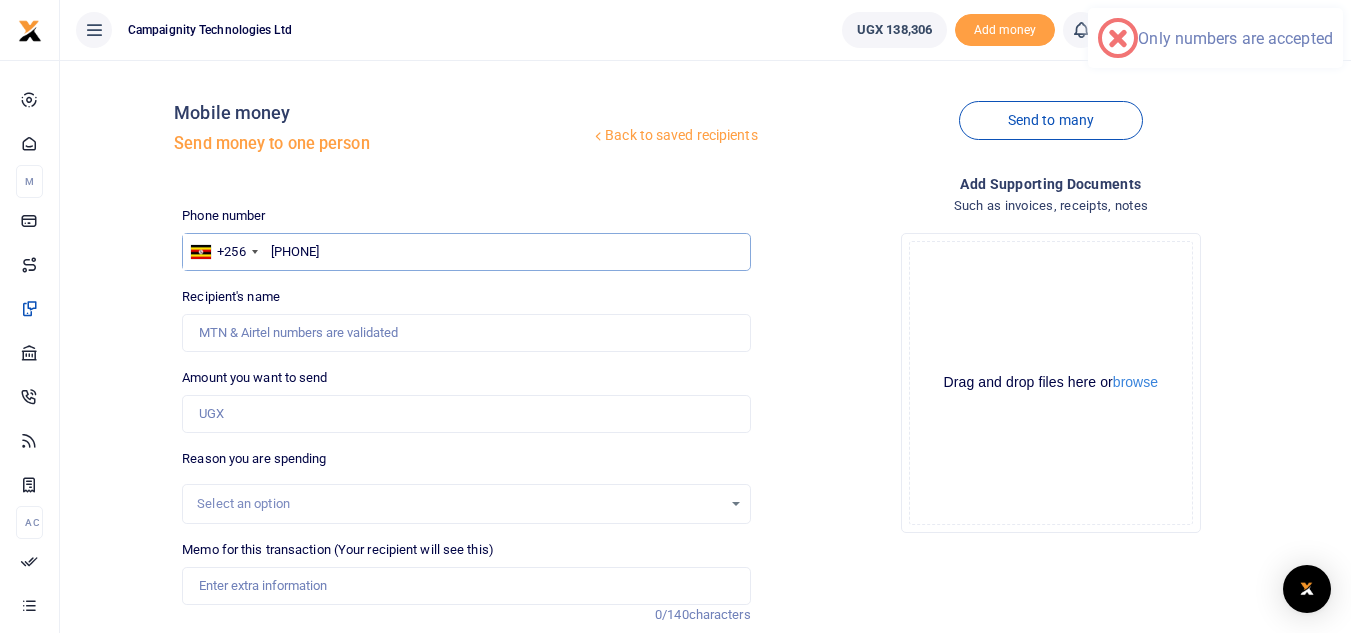 click on "[PHONE]" at bounding box center (466, 252) 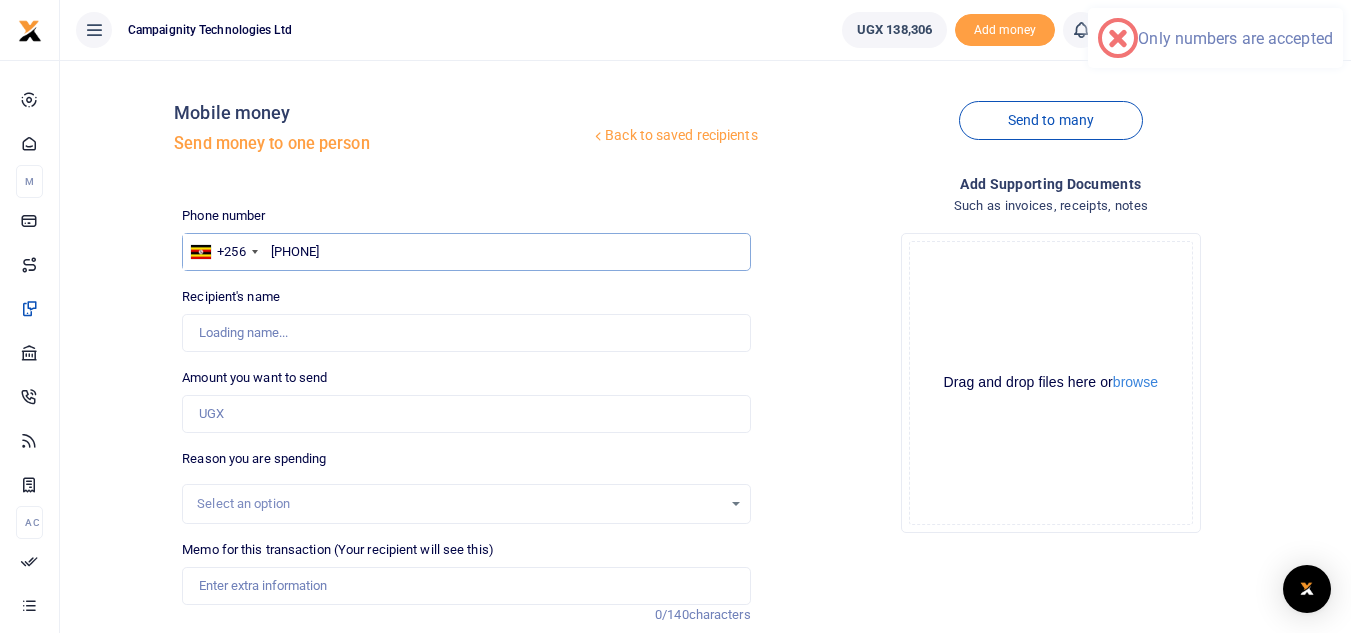 click on "[PHONE]" at bounding box center (466, 252) 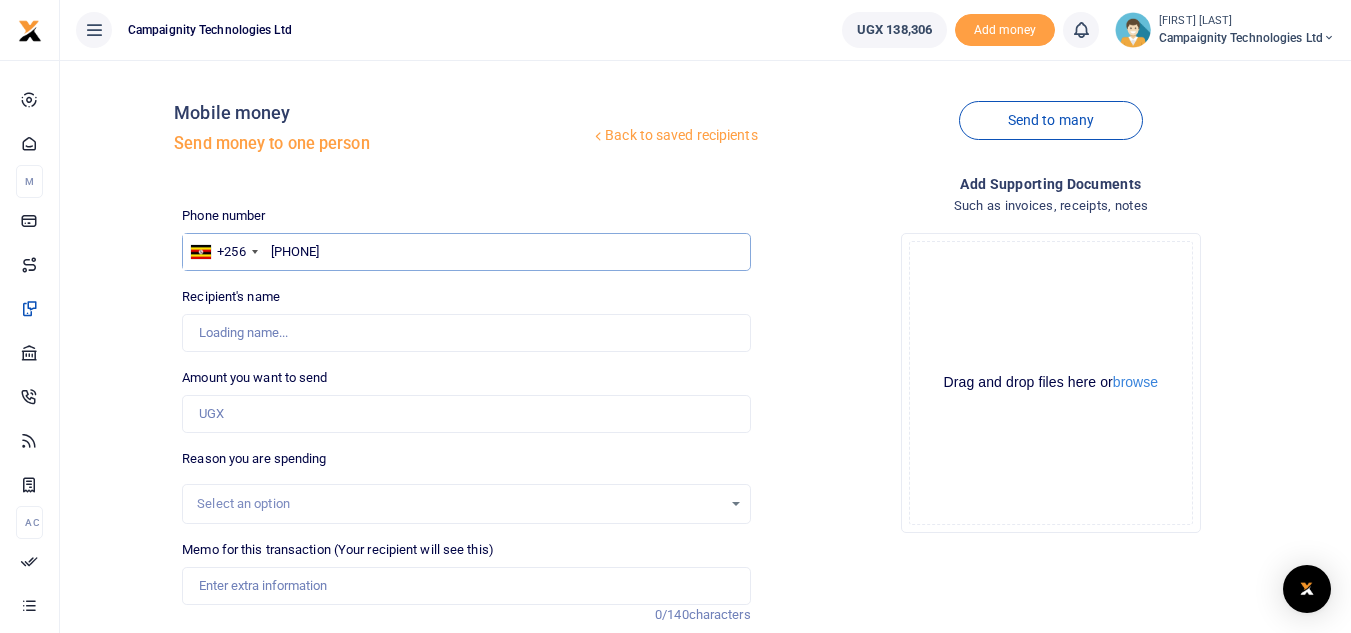 type on "740013303" 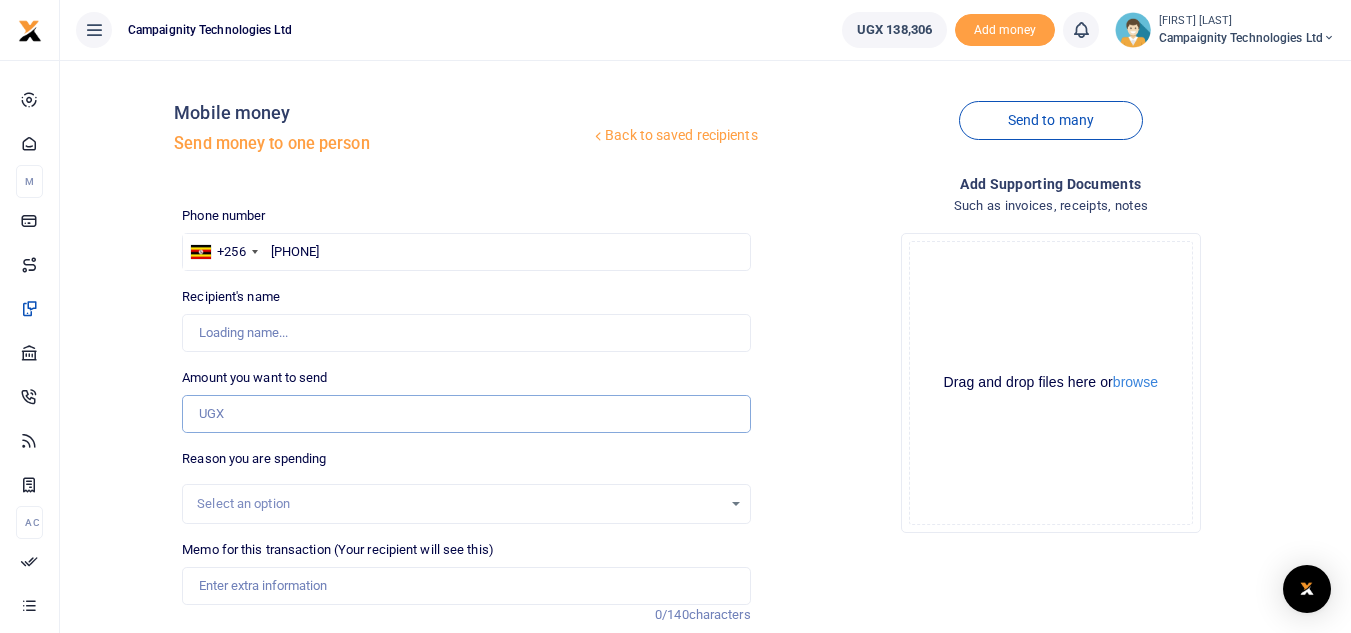 click on "Amount you want to send" at bounding box center [466, 414] 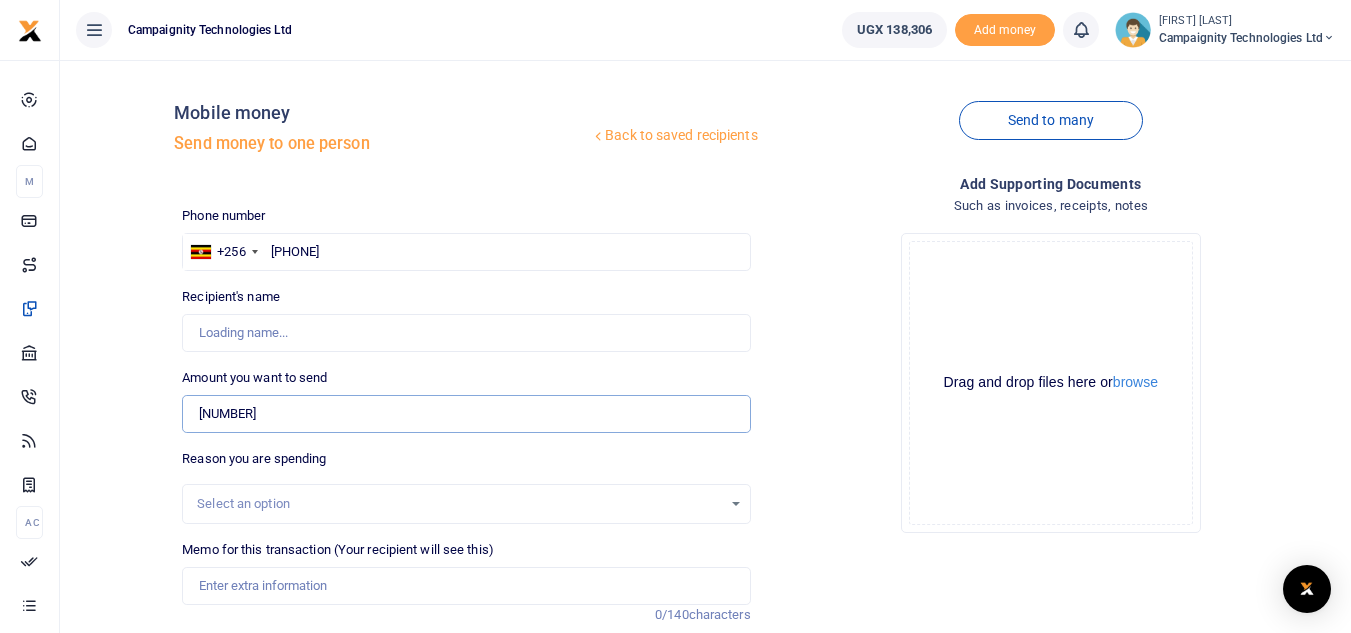 type on "110,000" 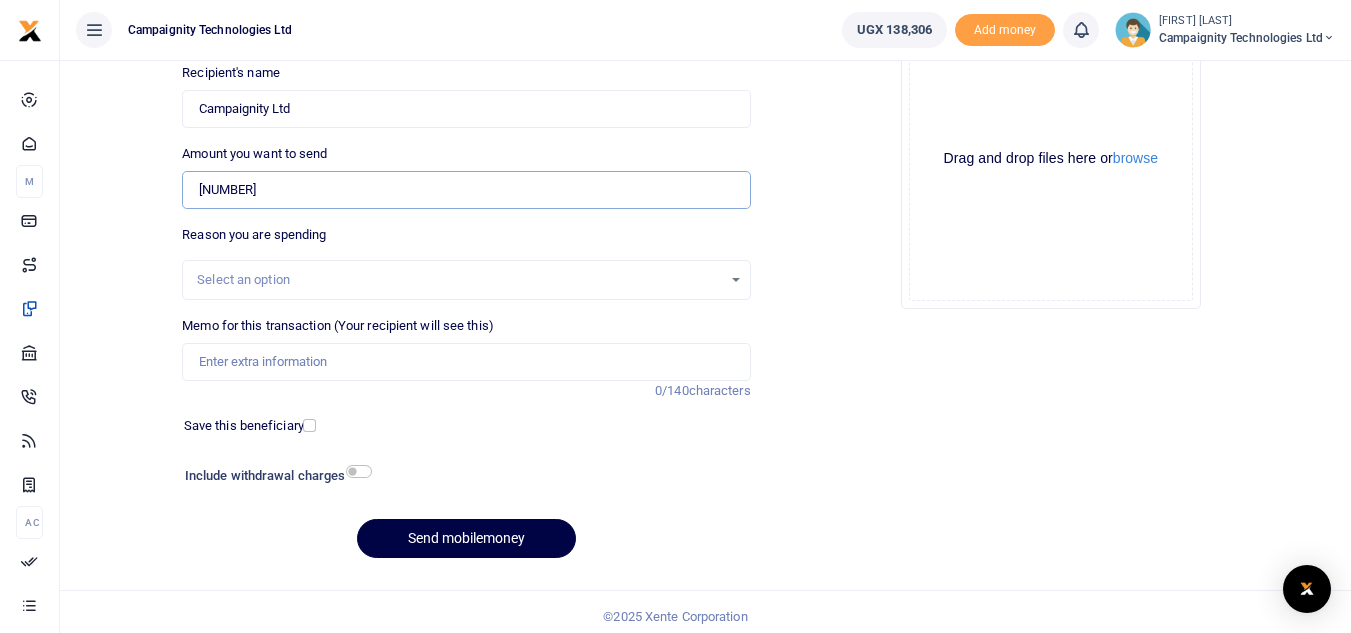scroll, scrollTop: 230, scrollLeft: 0, axis: vertical 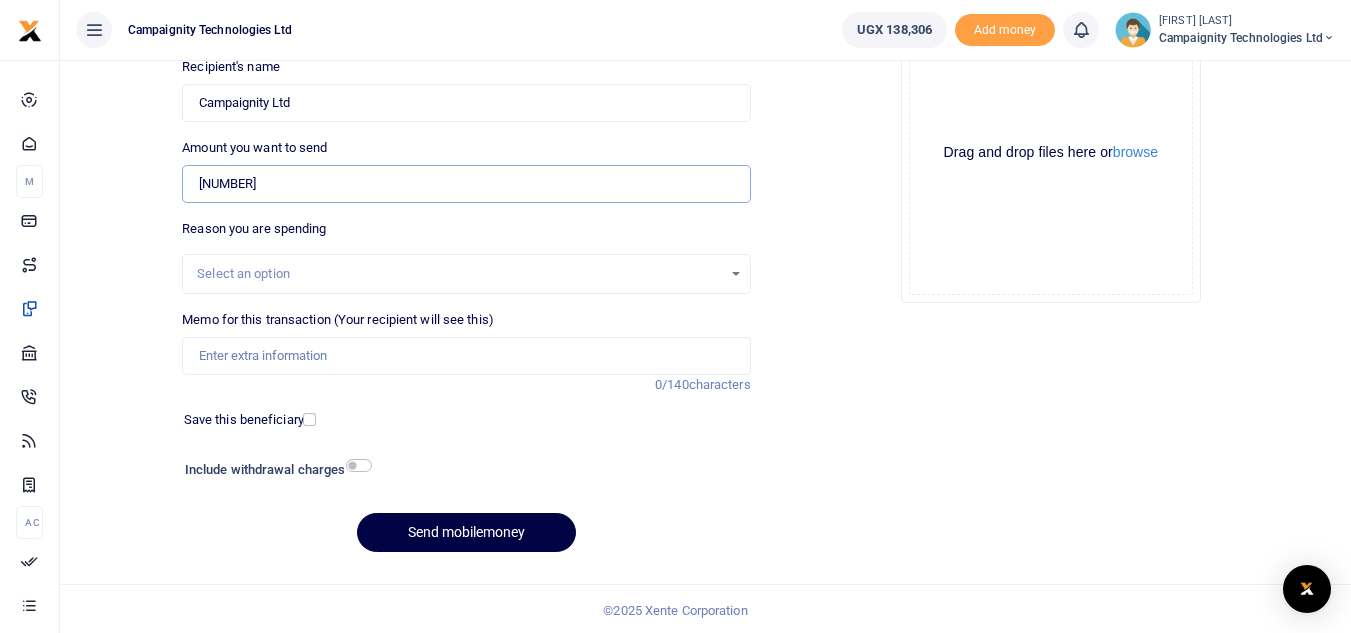 type on "110,000" 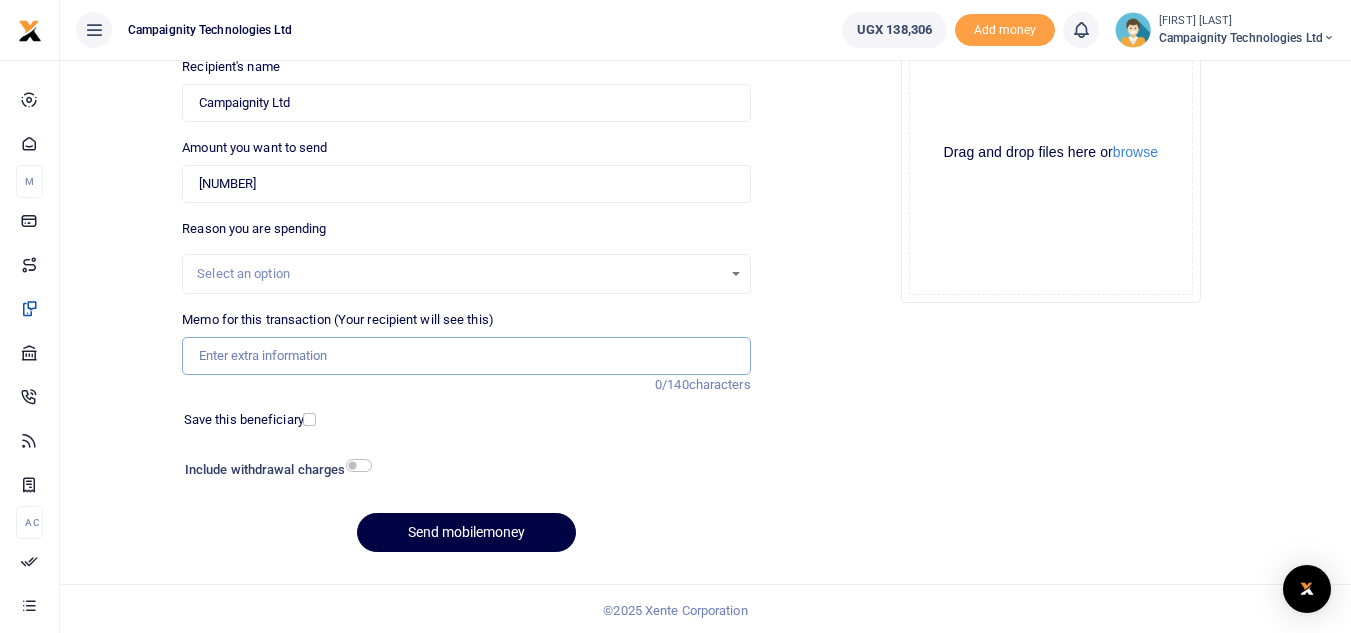click on "Memo for this transaction (Your recipient will see this)" at bounding box center [466, 356] 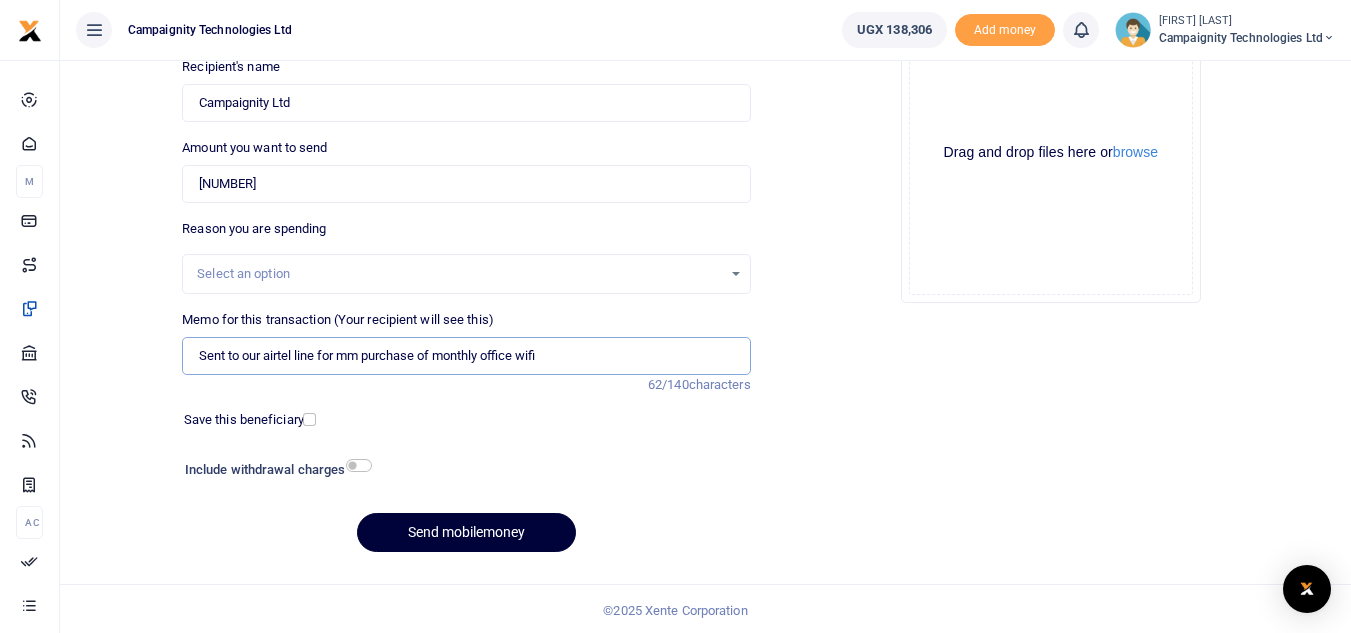 type on "Sent to our airtel line for mm purchase of monthly office wifi" 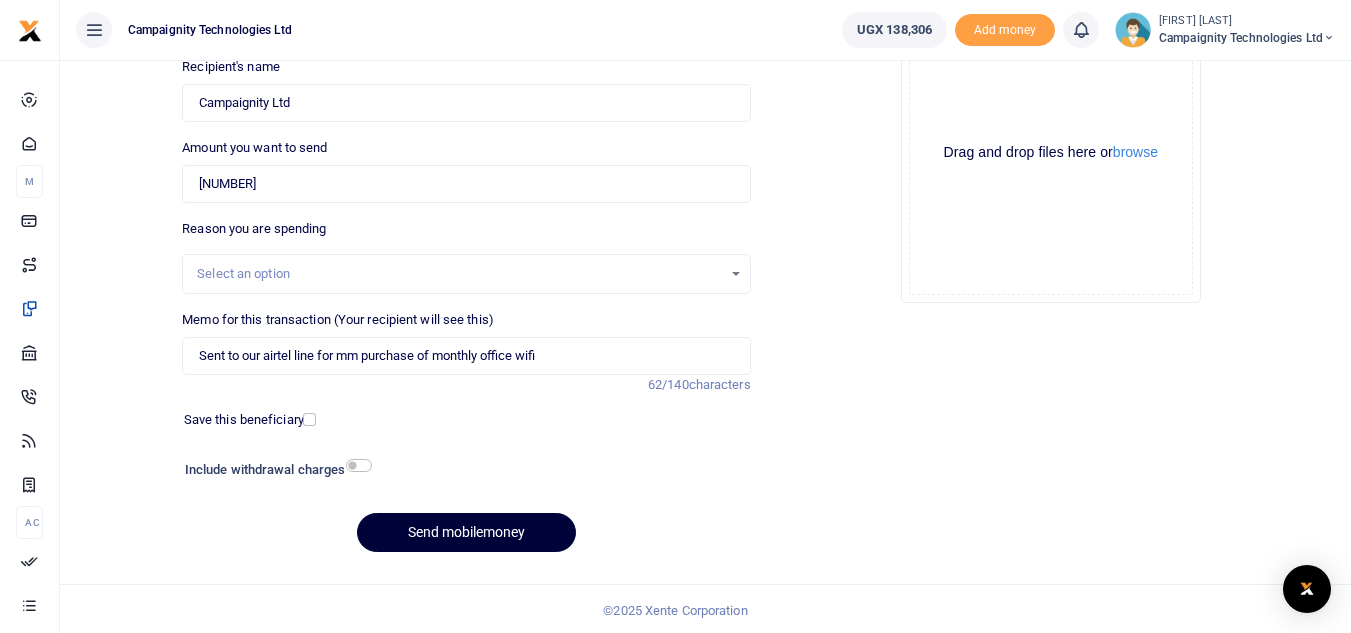 click on "Send mobilemoney" at bounding box center (466, 532) 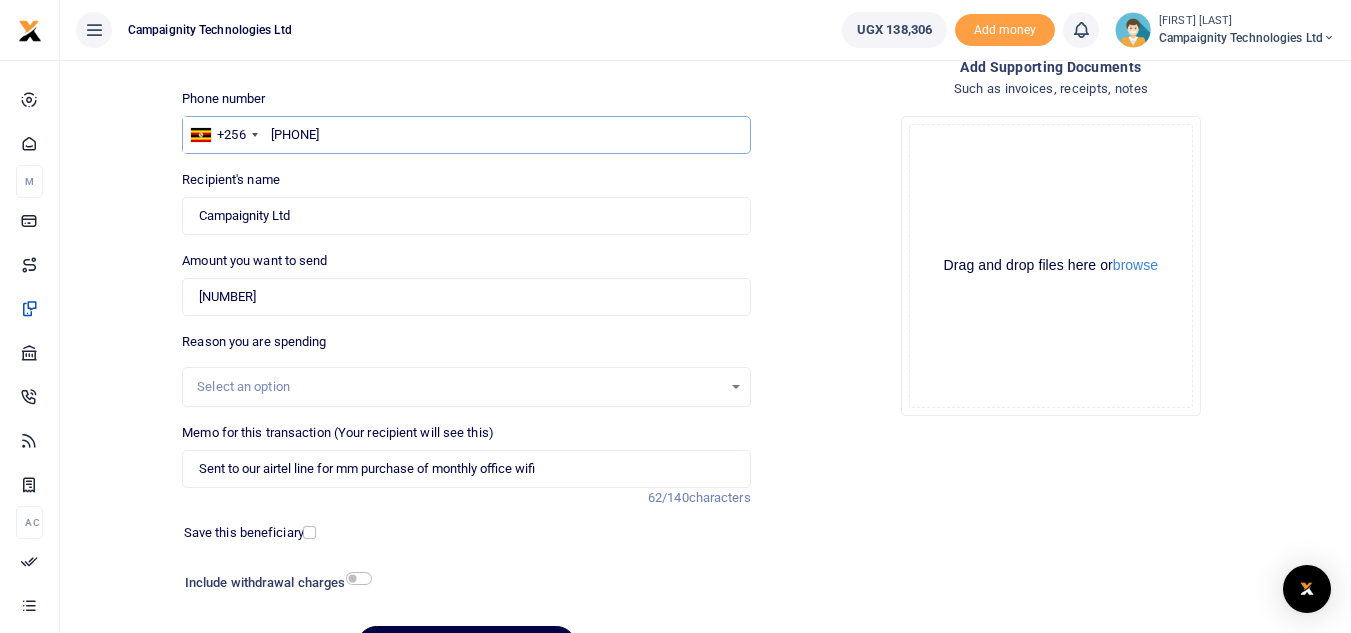 scroll, scrollTop: 0, scrollLeft: 0, axis: both 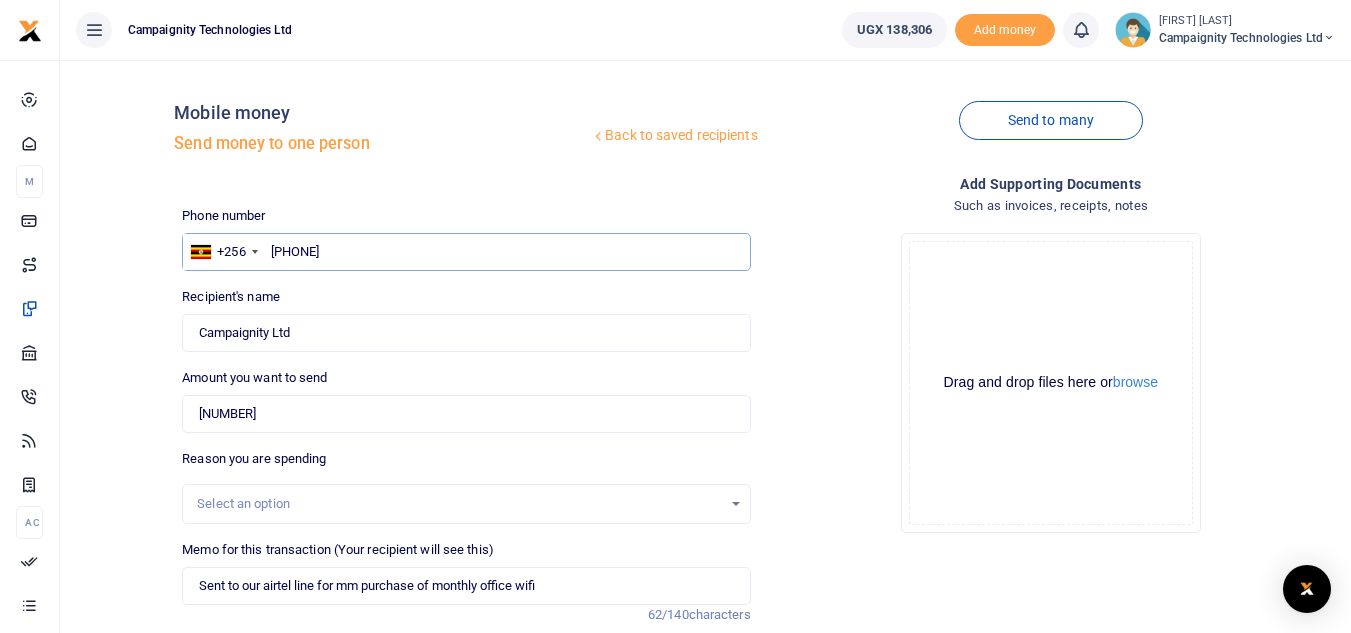 click on "740013303" at bounding box center [466, 252] 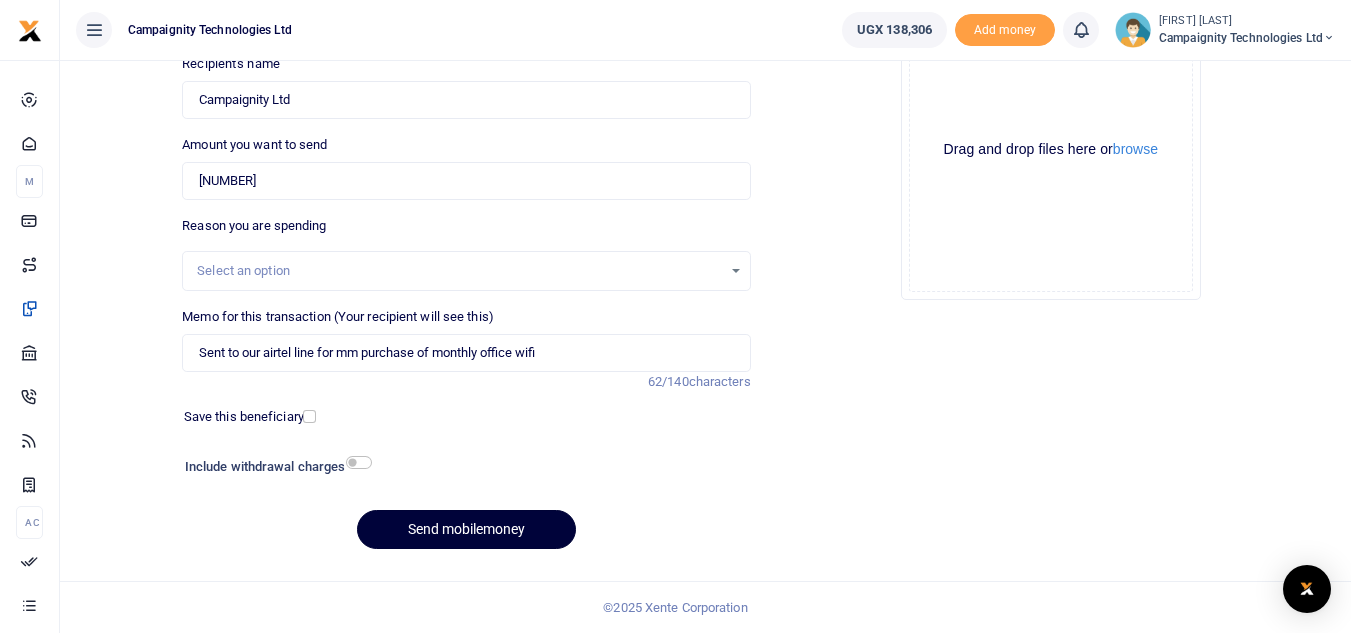 type on "740013303" 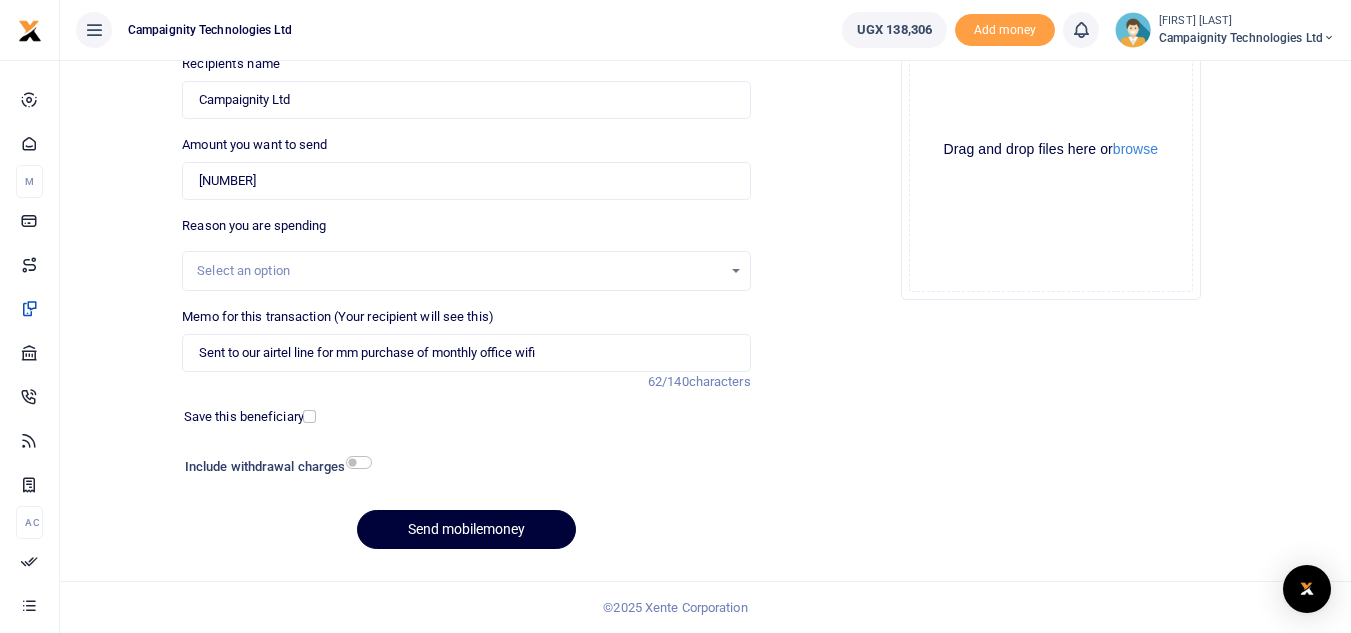 click on "Send mobilemoney" at bounding box center [466, 529] 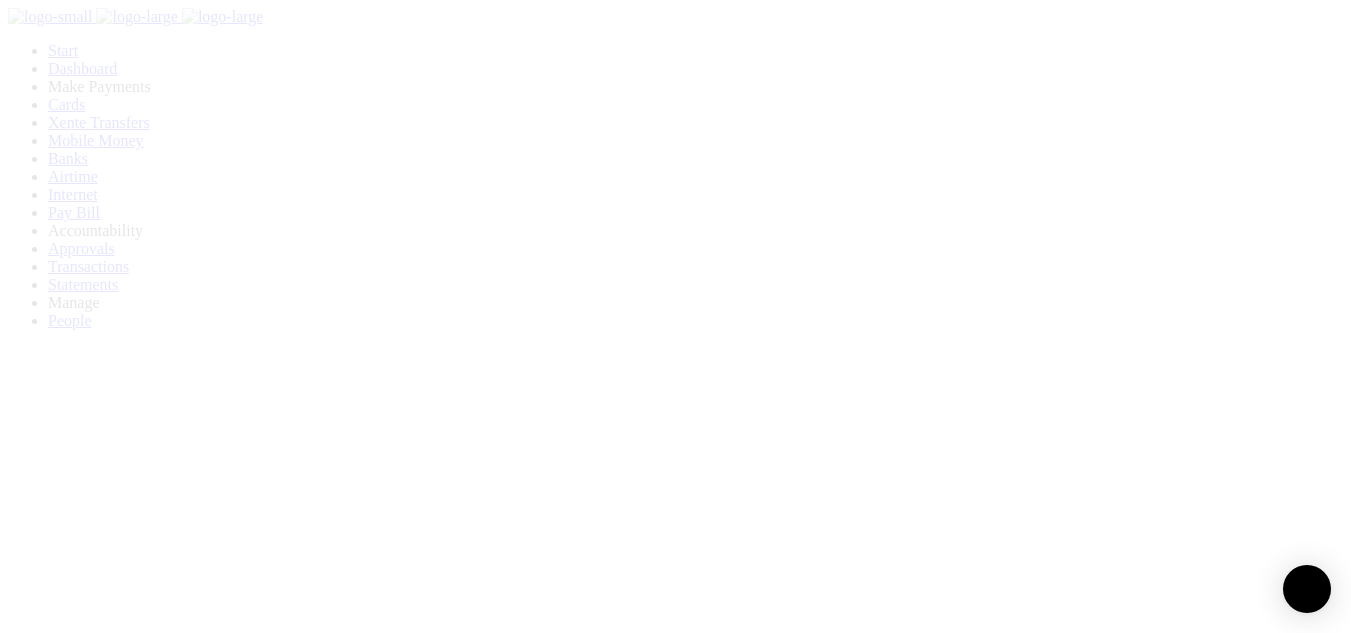 scroll, scrollTop: 233, scrollLeft: 0, axis: vertical 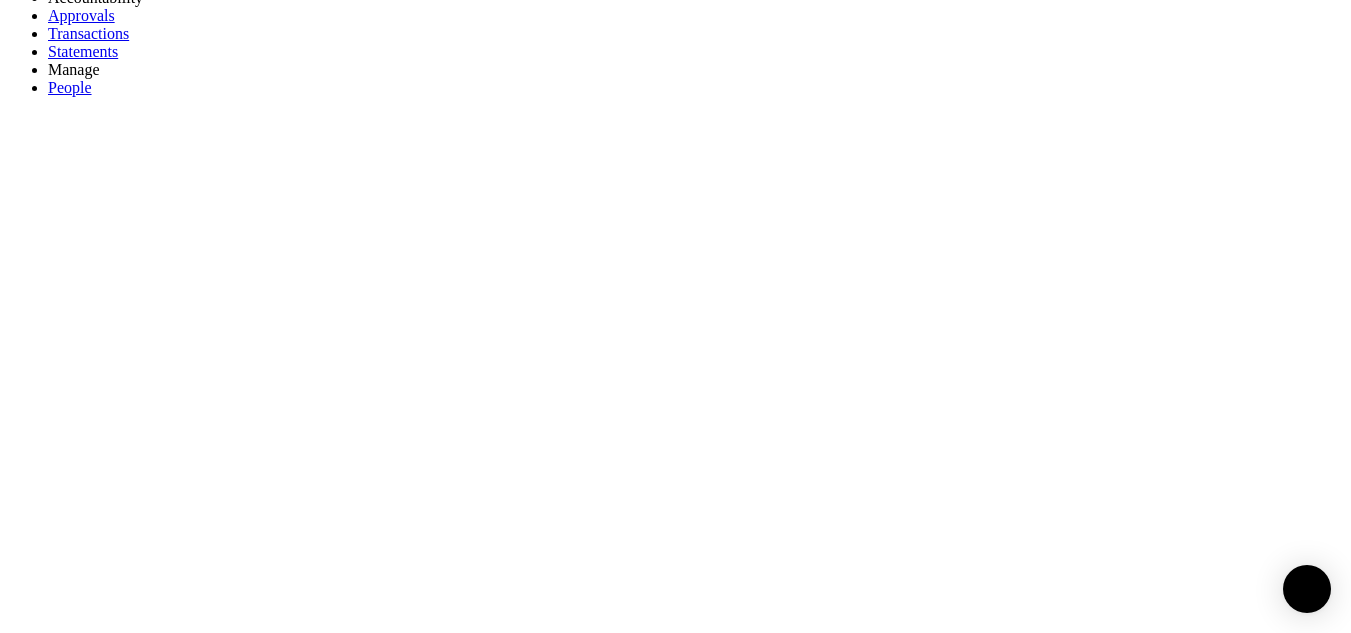 click on "Approvals" at bounding box center [81, 15] 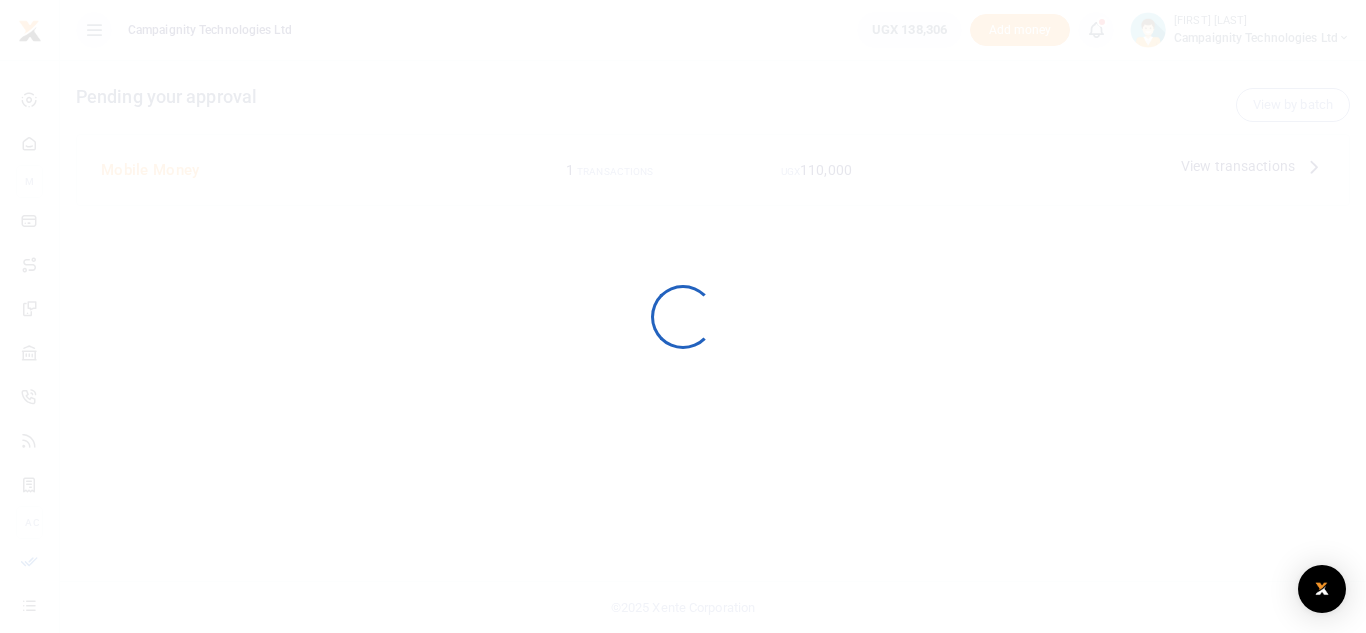scroll, scrollTop: 0, scrollLeft: 0, axis: both 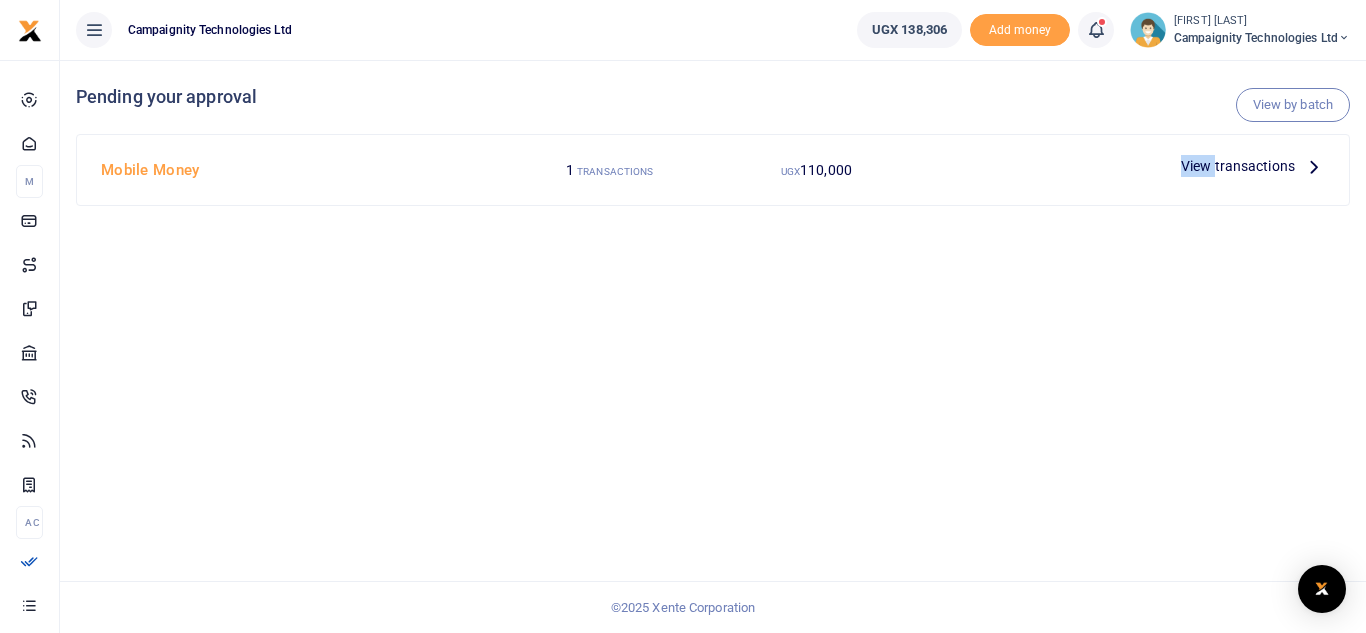 click on "View transactions" at bounding box center (1238, 166) 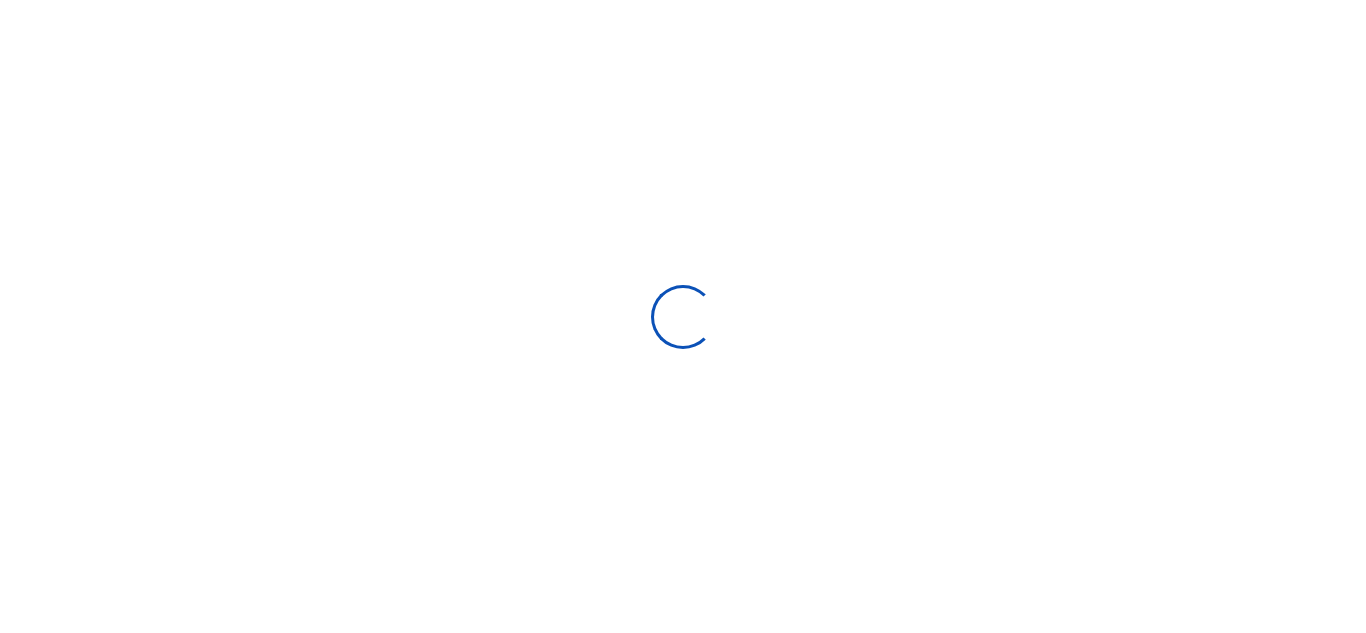 scroll, scrollTop: 0, scrollLeft: 0, axis: both 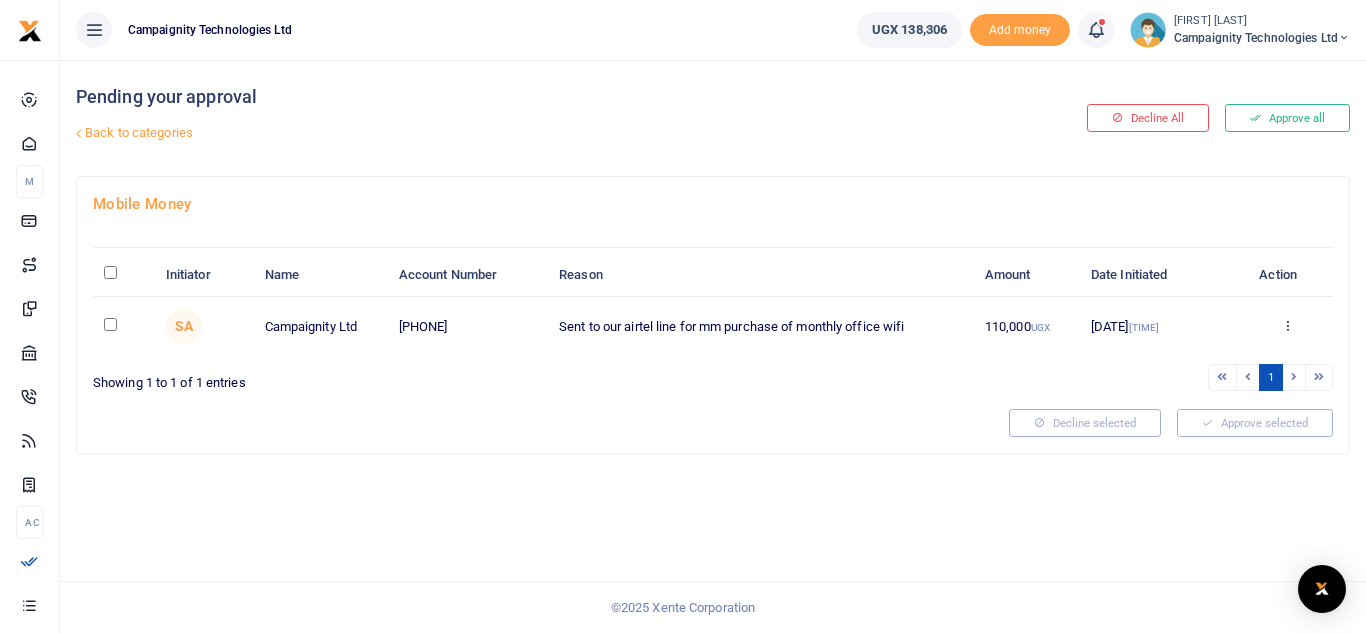 click on "Approve all" at bounding box center [1287, 118] 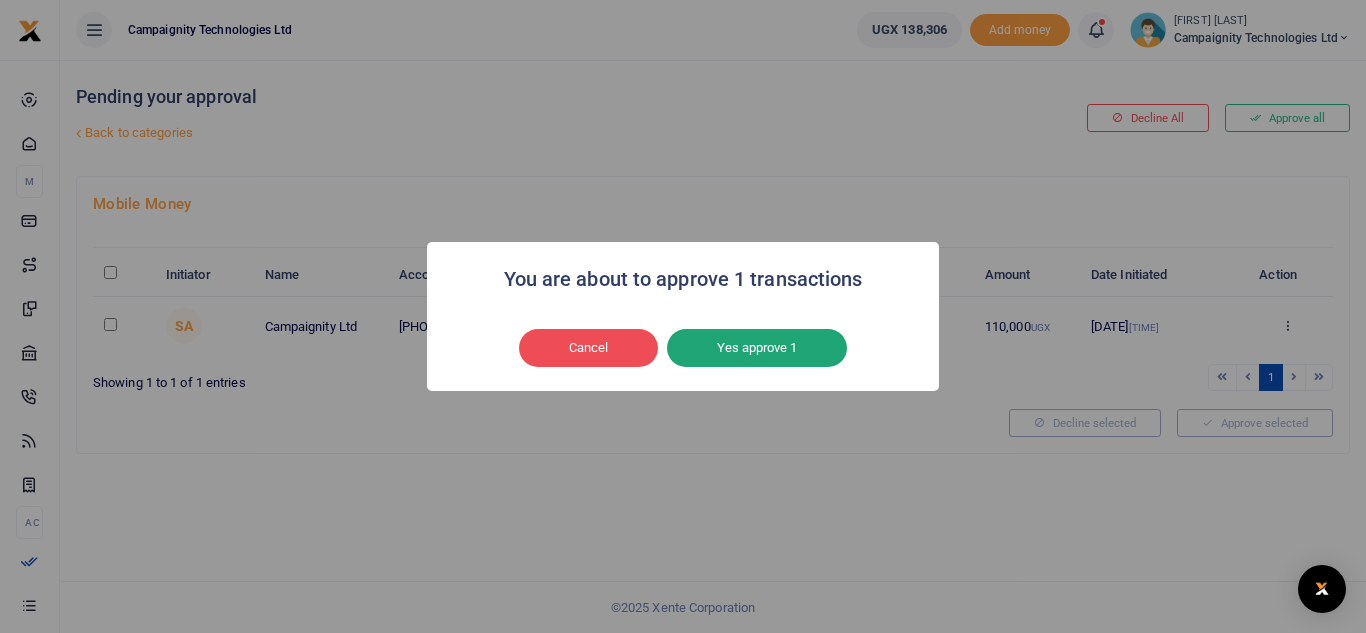 click on "Yes approve 1" at bounding box center (757, 348) 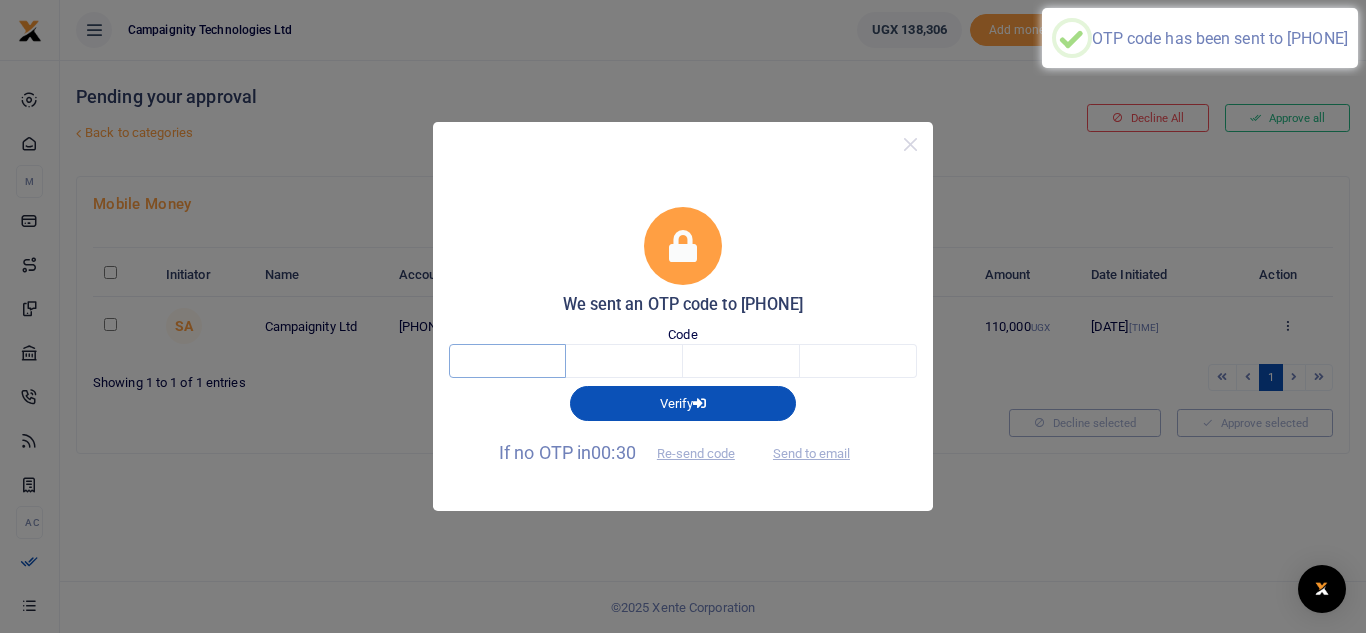 click at bounding box center [507, 361] 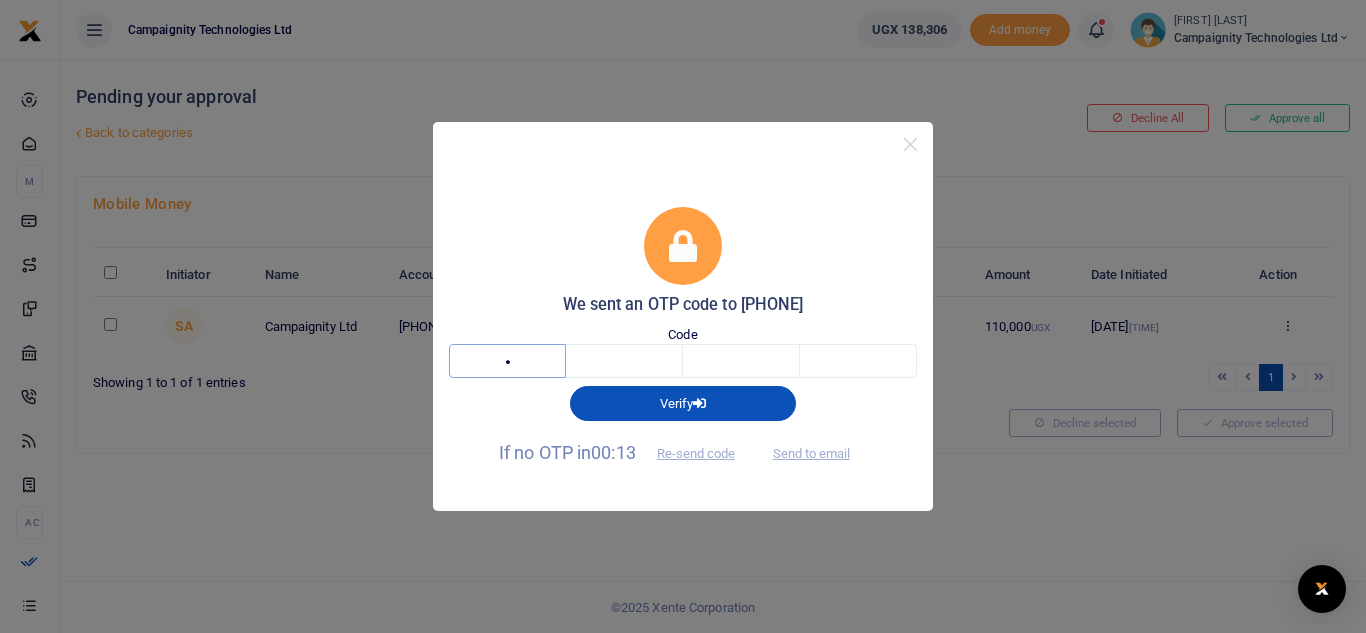 type on "5" 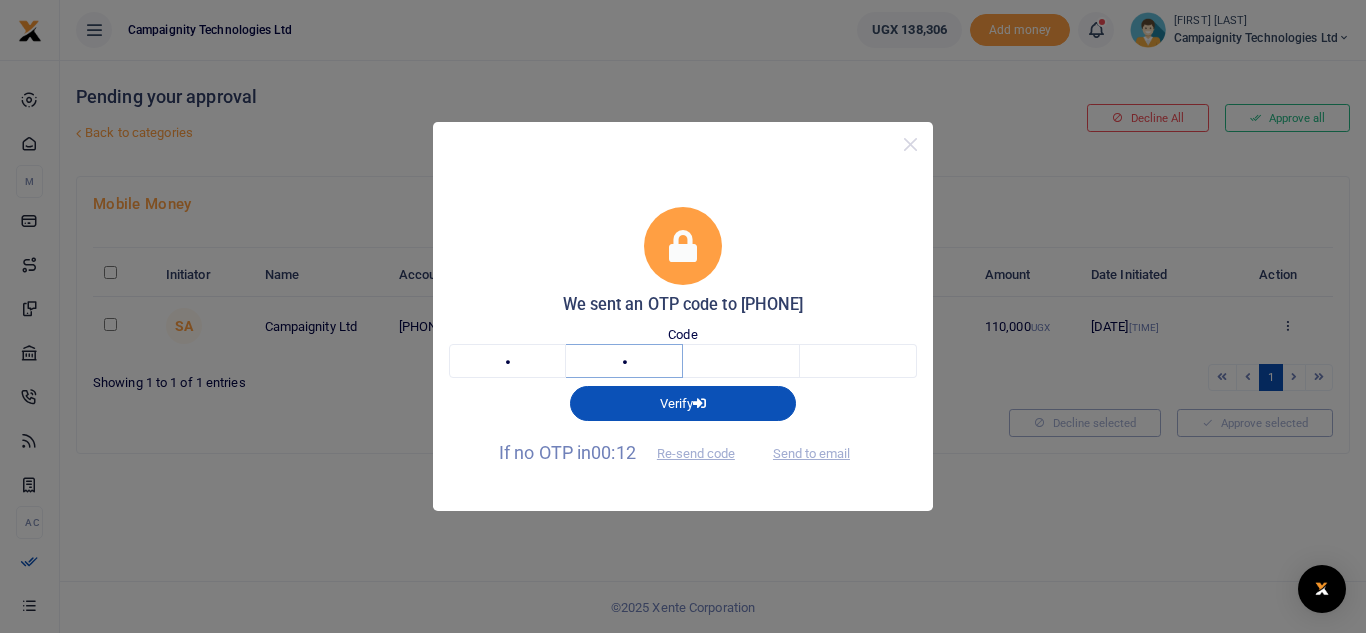 type on "2" 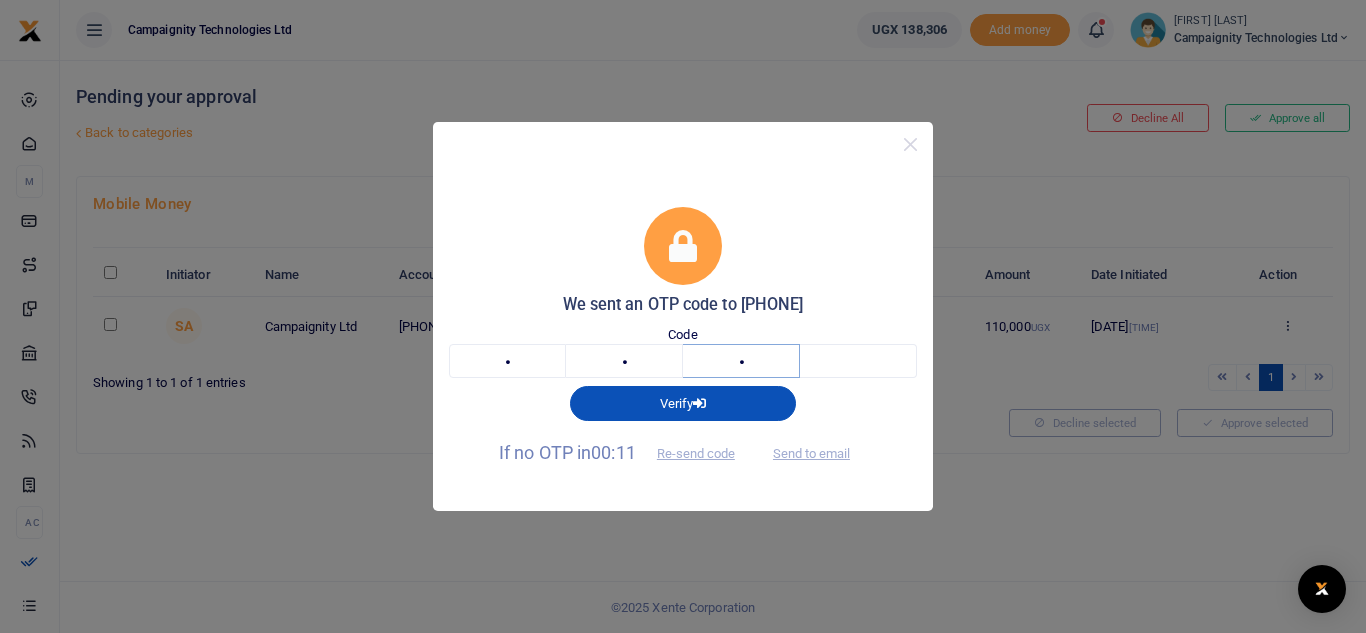 type on "0" 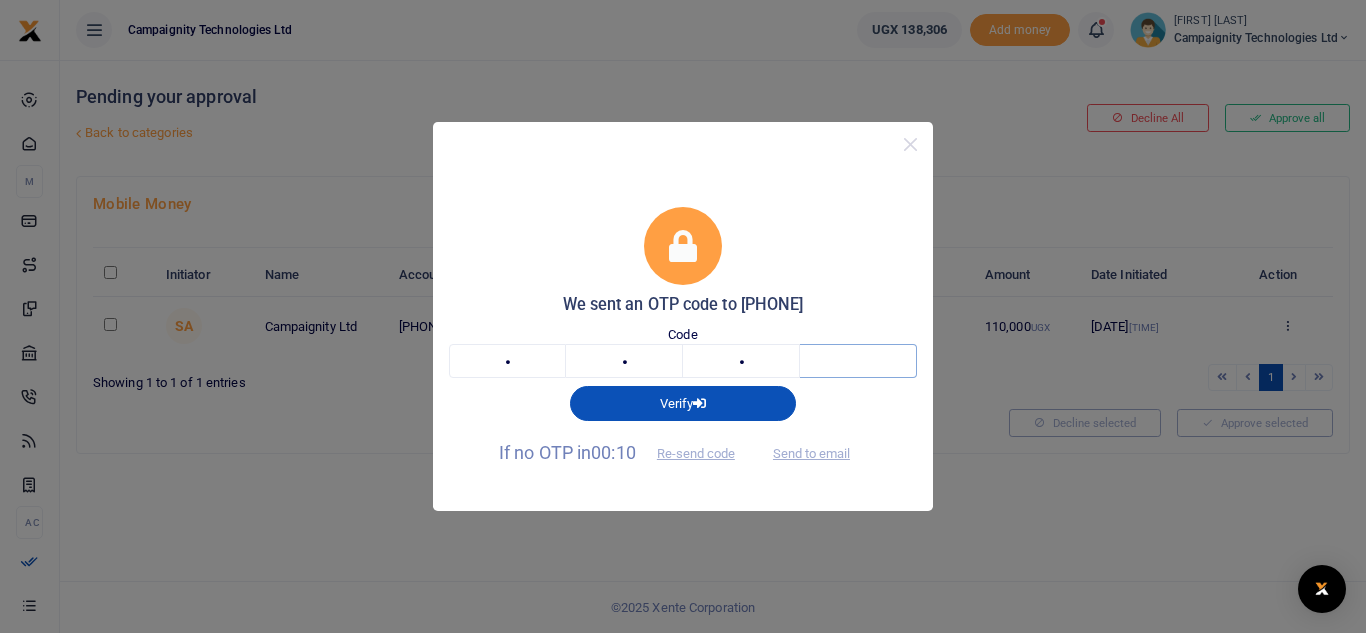 type on "4" 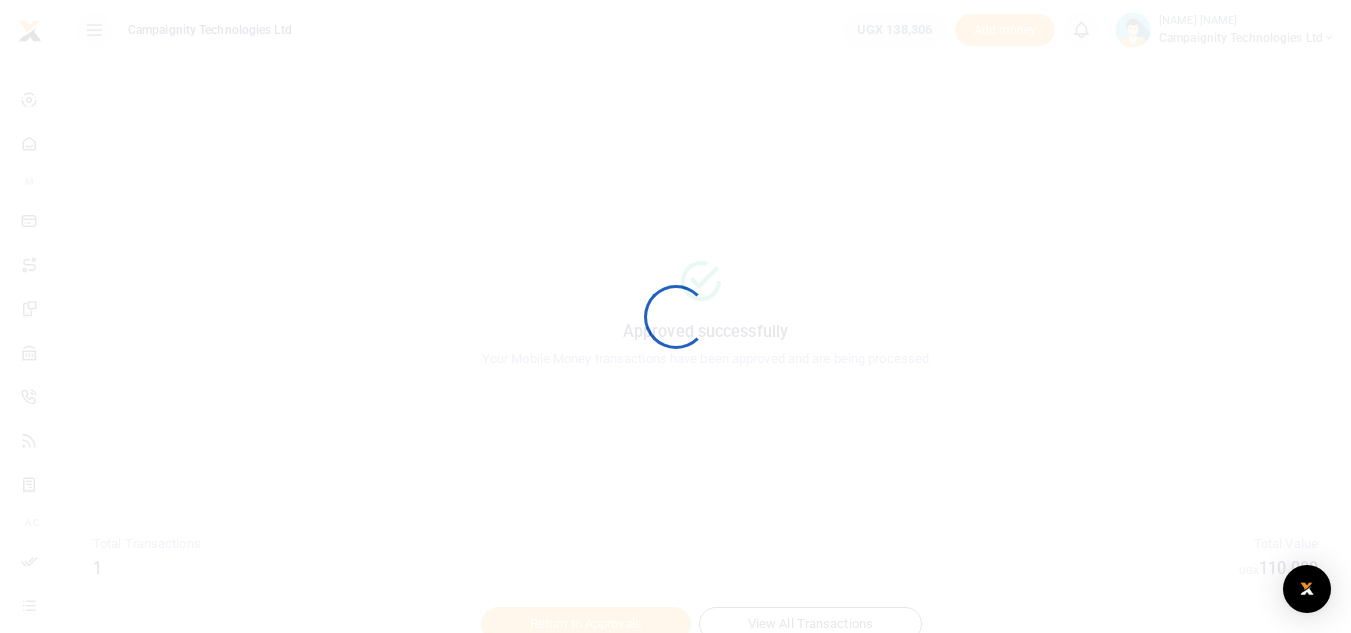 scroll, scrollTop: 0, scrollLeft: 0, axis: both 